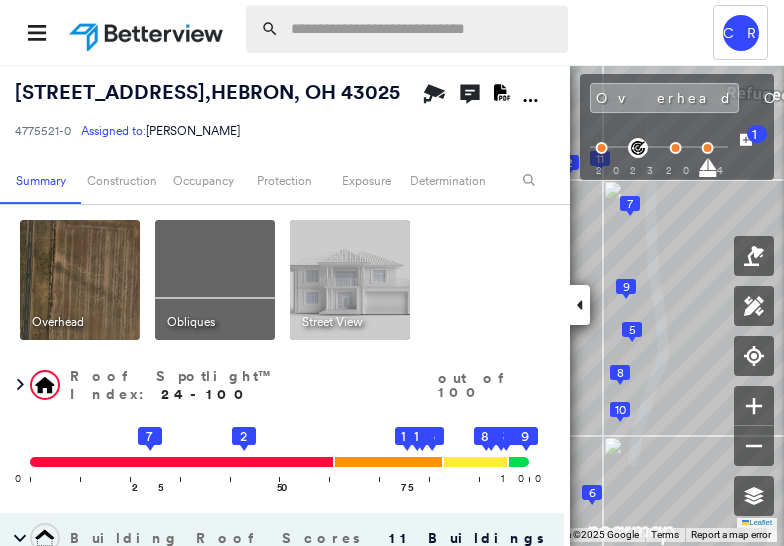 scroll, scrollTop: 0, scrollLeft: 0, axis: both 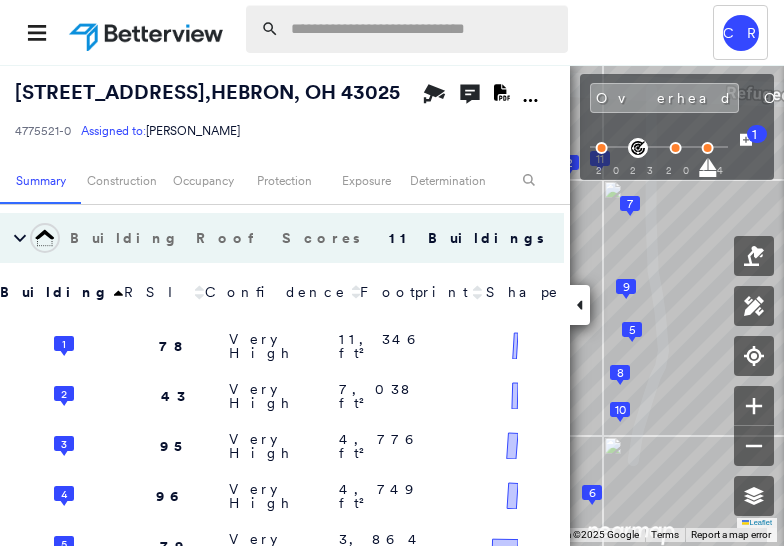 click at bounding box center (423, 29) 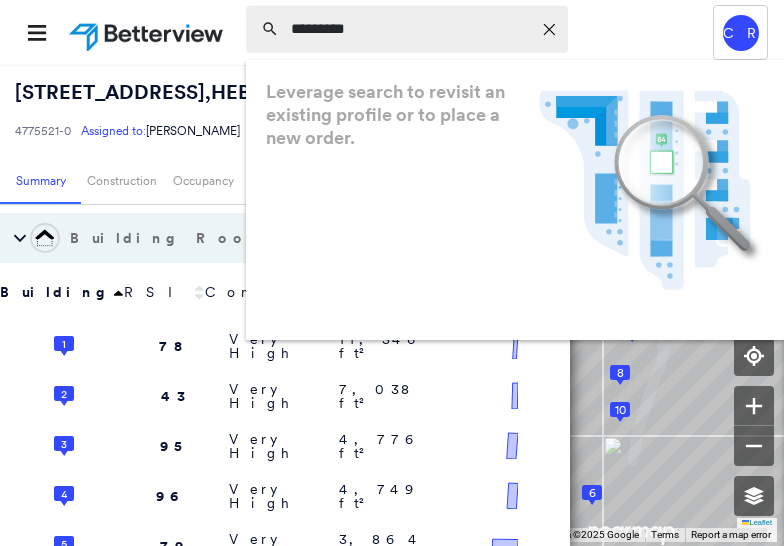type on "*********" 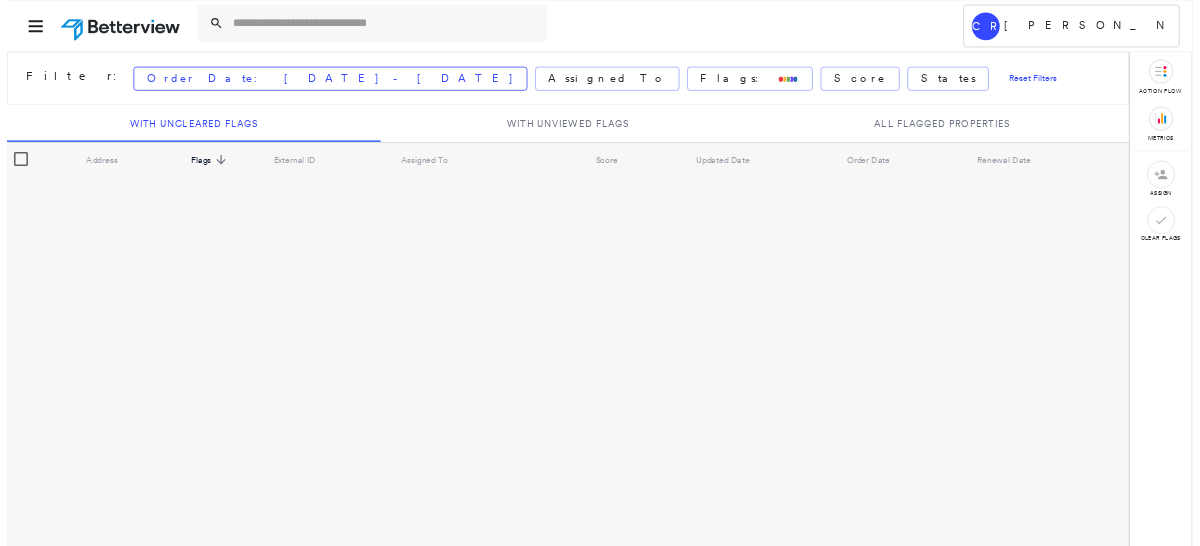 scroll, scrollTop: 0, scrollLeft: 0, axis: both 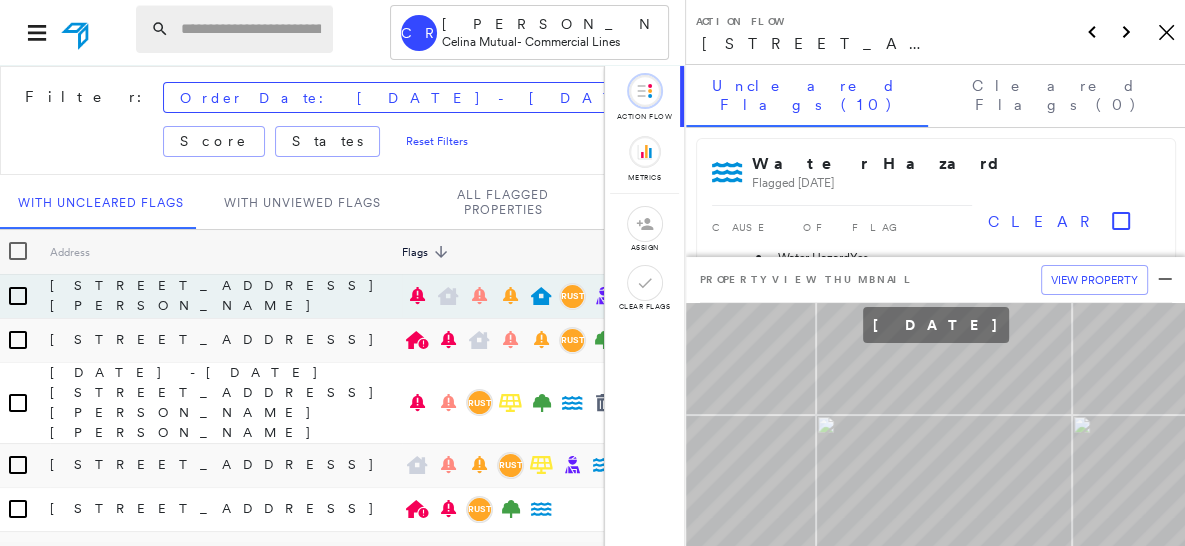 click at bounding box center (251, 29) 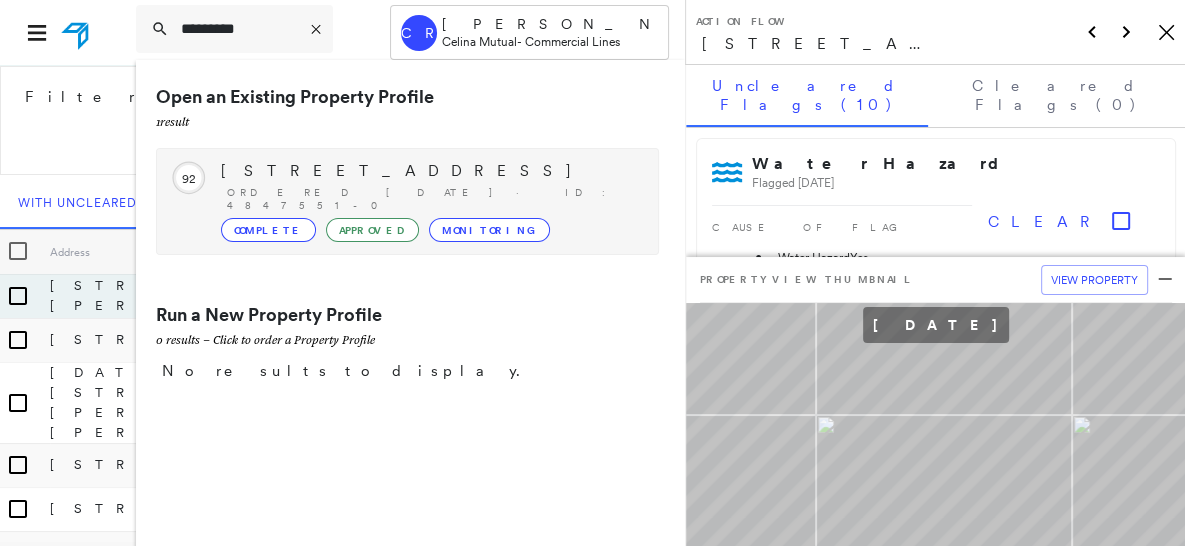 type on "*********" 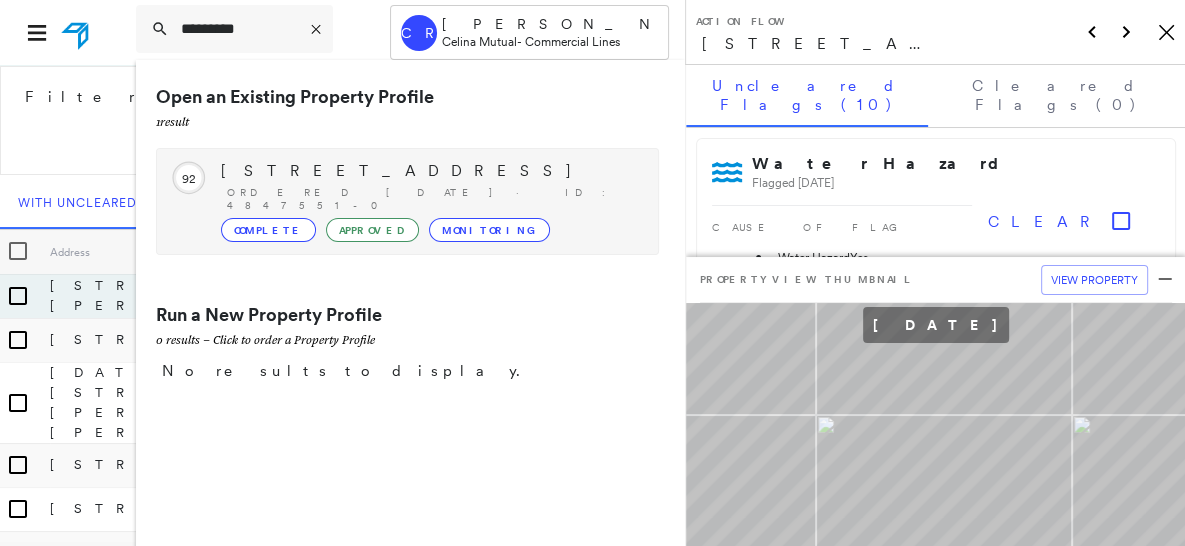 click on "201 E CENTER ST, BLANCHESTER, OH 45107" at bounding box center [429, 171] 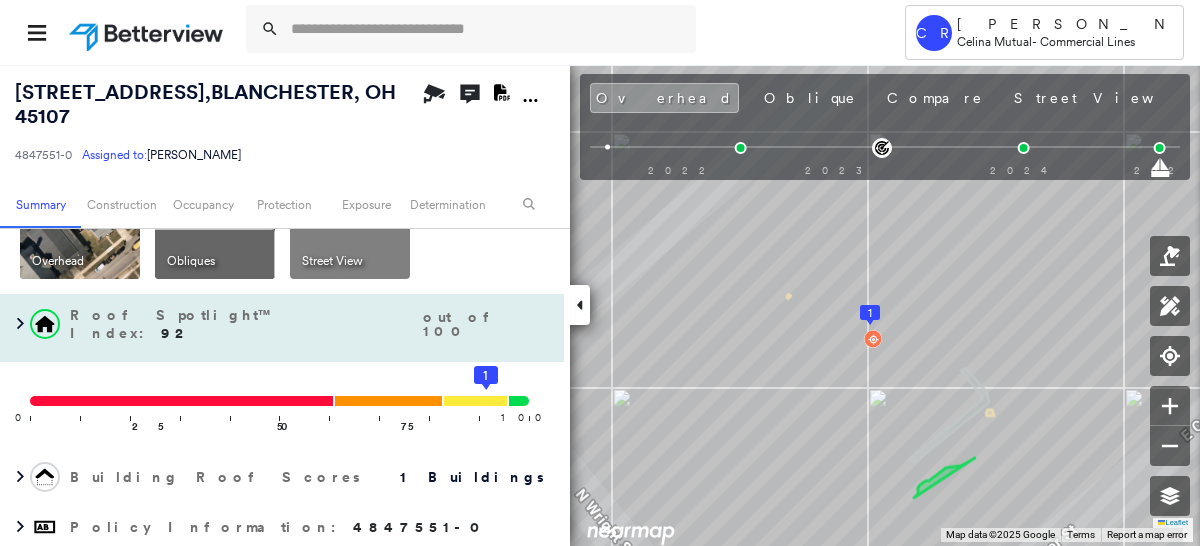 scroll, scrollTop: 300, scrollLeft: 0, axis: vertical 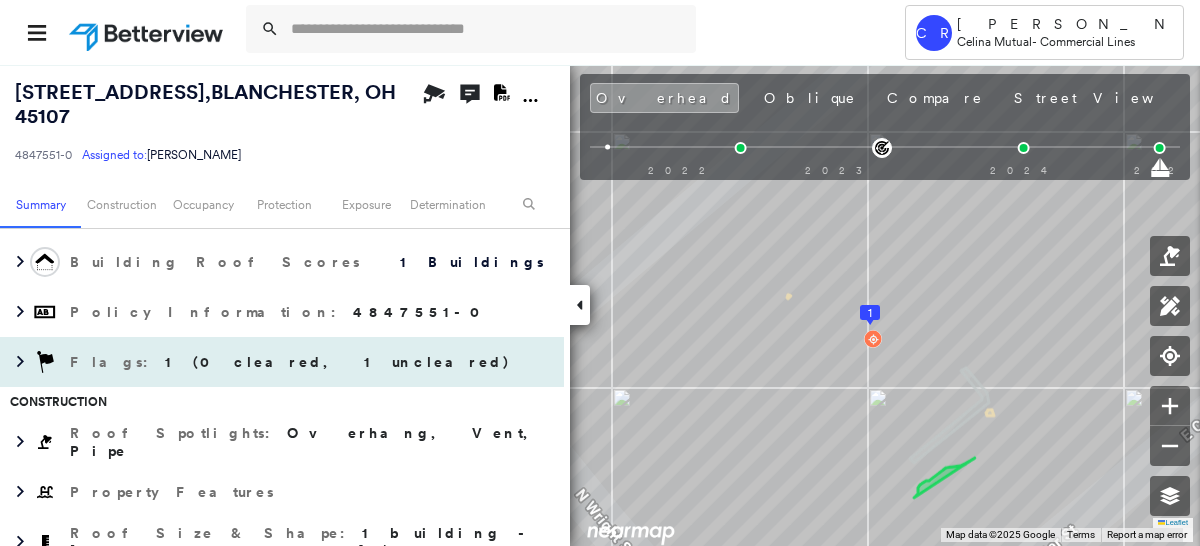 click on "1 (0 cleared, 1 uncleared)" at bounding box center (338, 362) 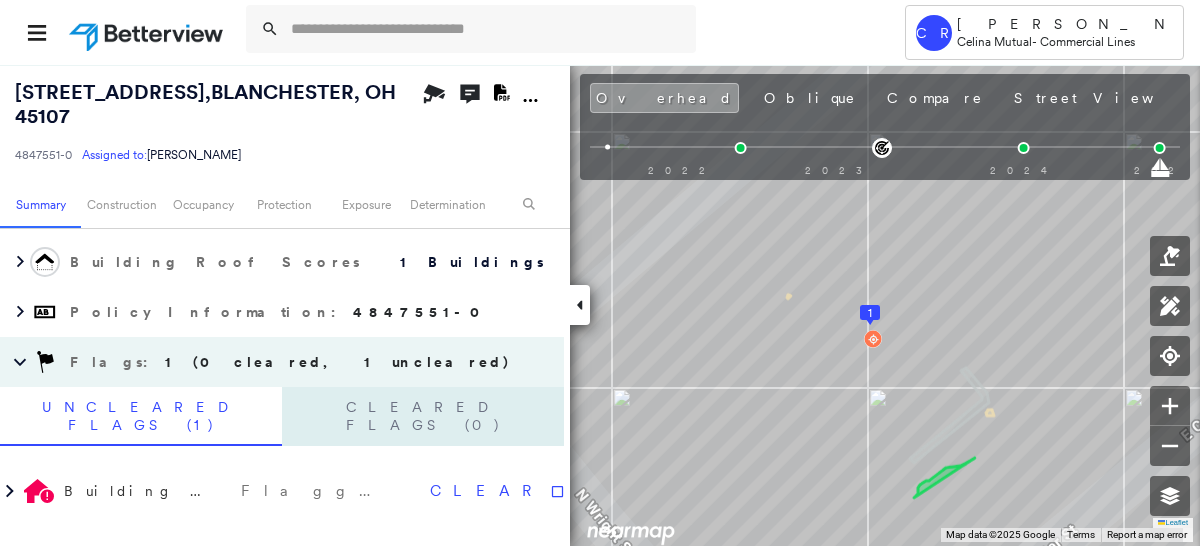 scroll, scrollTop: 500, scrollLeft: 0, axis: vertical 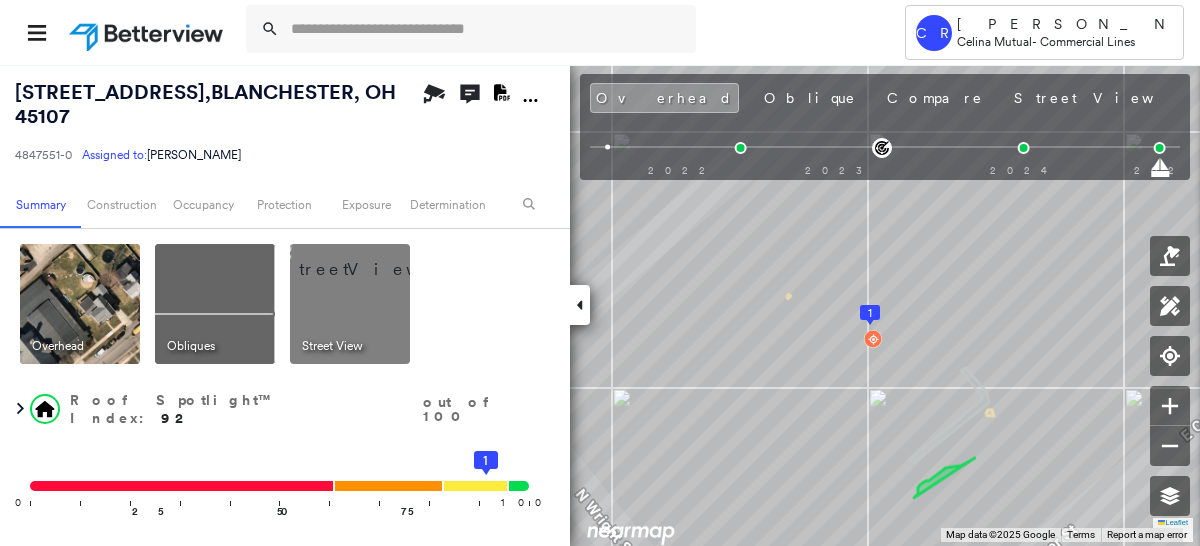 click at bounding box center (374, 259) 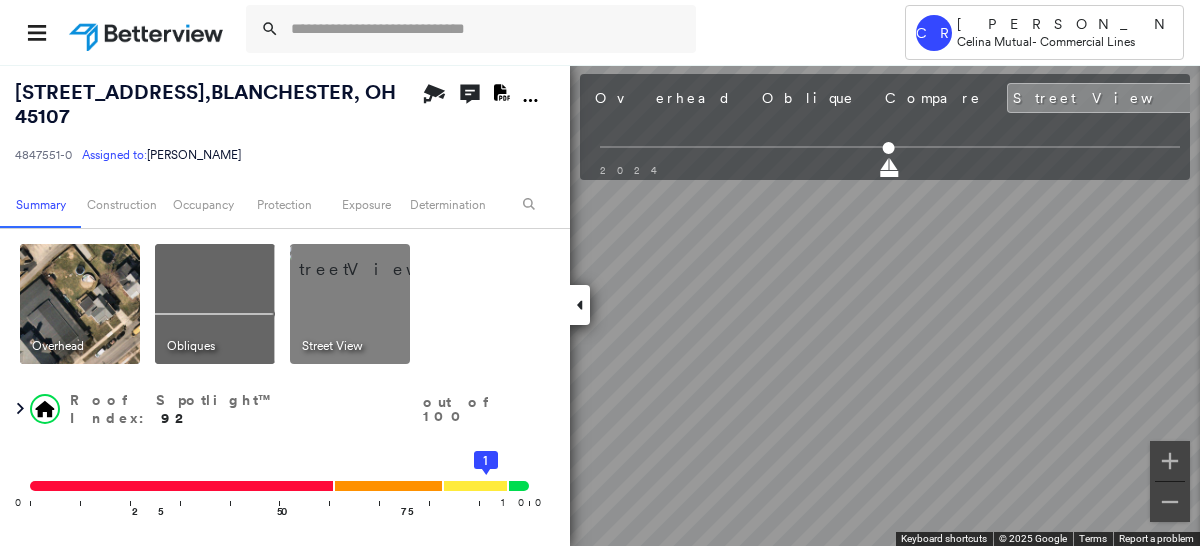 click on "Open Comments Download PDF Report" at bounding box center (510, 122) 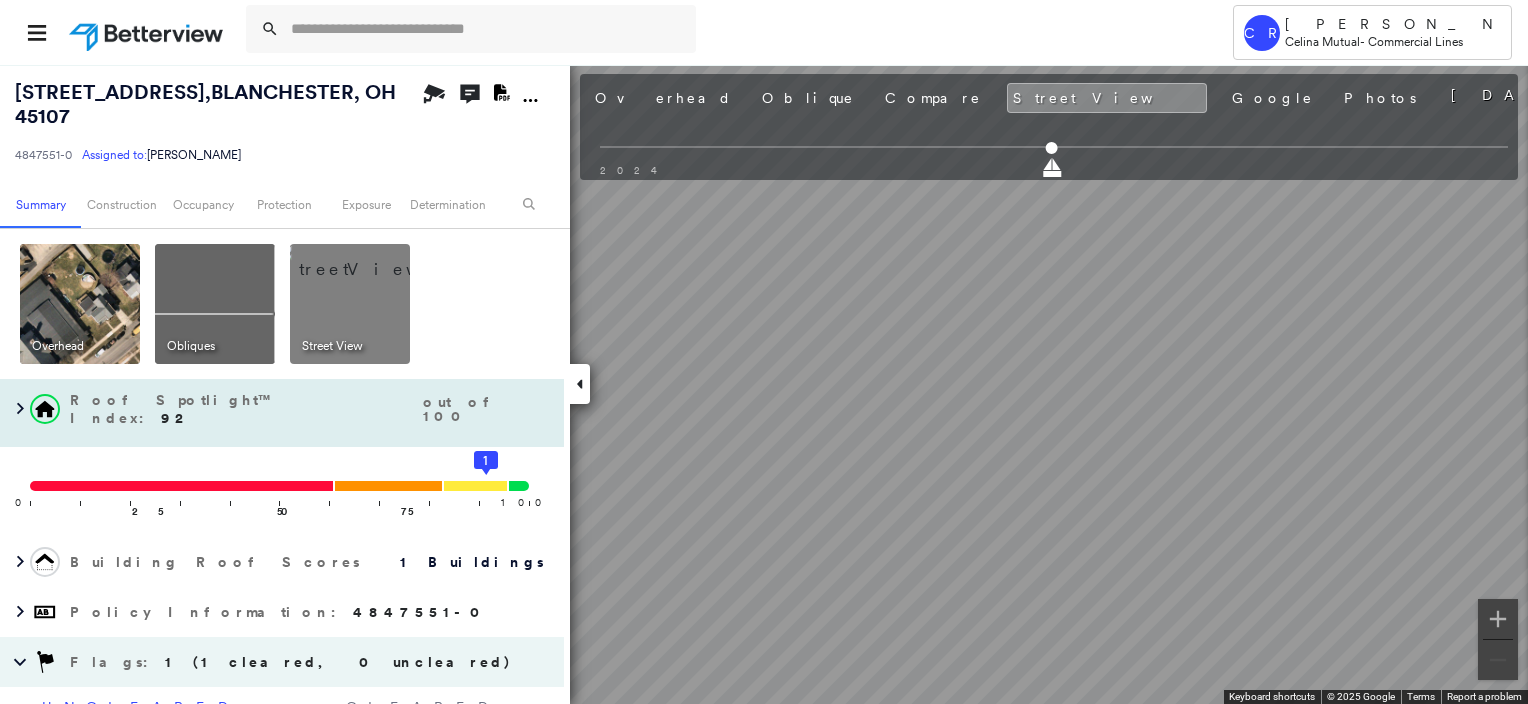 click on "201 E CENTER ST ,  BLANCHESTER, OH 45107 4847551-0 Assigned to:  Brenda Heitkamp Assigned to:  Brenda Heitkamp 4847551-0 Assigned to:  Brenda Heitkamp Open Comments Download PDF Report Summary Construction Occupancy Protection Exposure Determination Overhead Obliques Street View Roof Spotlight™ Index :  92 out of 100 0 100 25 50 75 1 Building Roof Scores 1 Buildings Policy Information :  4847551-0 Flags :  1 (1 cleared, 0 uncleared) Uncleared Flags (0) Cleared Flags  (1) There are no  uncleared  flags. Construction Roof Spotlights :  Overhang, Vent, Pipe Property Features Roof Size & Shape :  1 building  - Gable | EPDM Occupancy Place Detail Google - Places National Registry of Historic Places TripAdvisor - Nearest Locations Smarty Streets - Surrounding Properties Protection US Fire Administration: Nearest Fire Stations Exposure Additional Perils FEMA Risk Index Determination Flags :  1 (1 cleared, 0 uncleared) Uncleared Flags (0) Cleared Flags  (1) There are no  uncleared  flags. Action Taken New Entry" at bounding box center (764, 384) 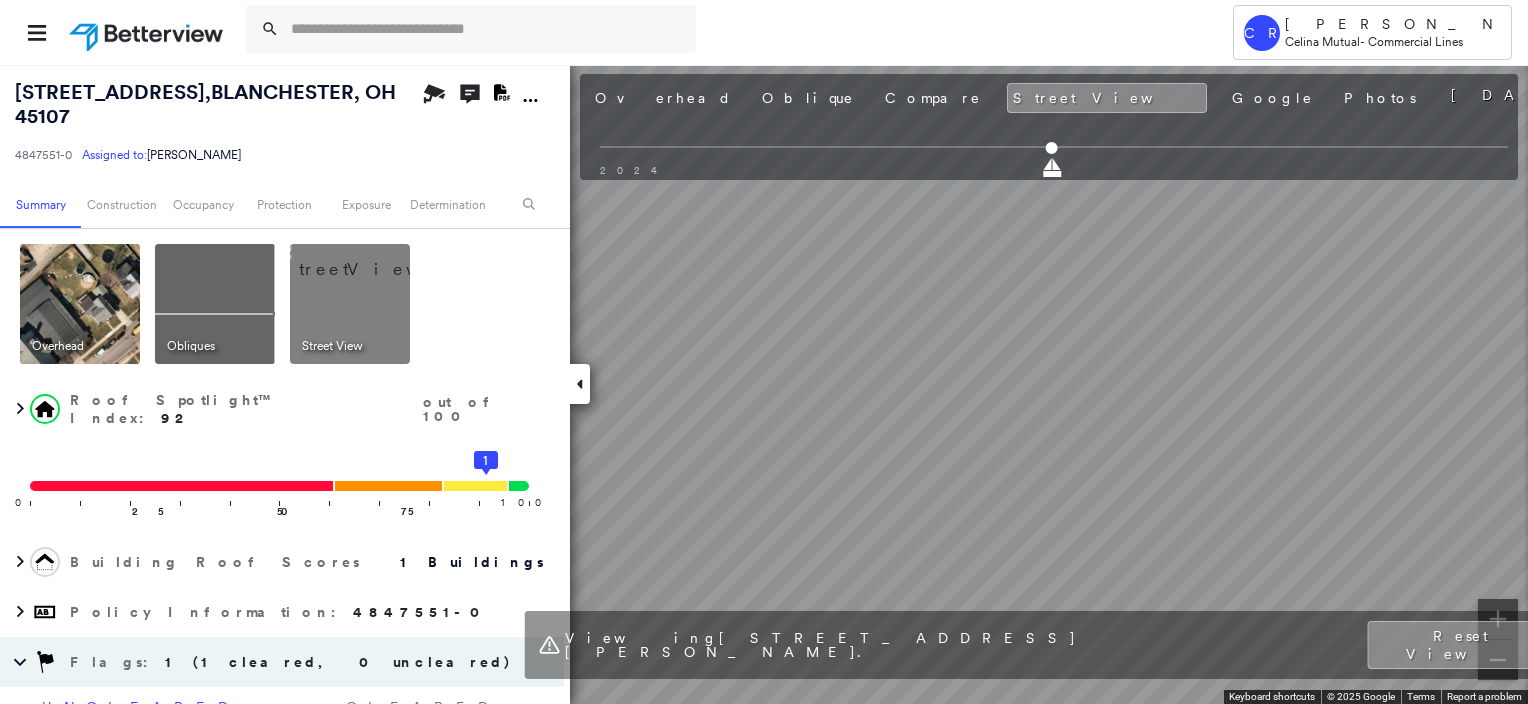 click 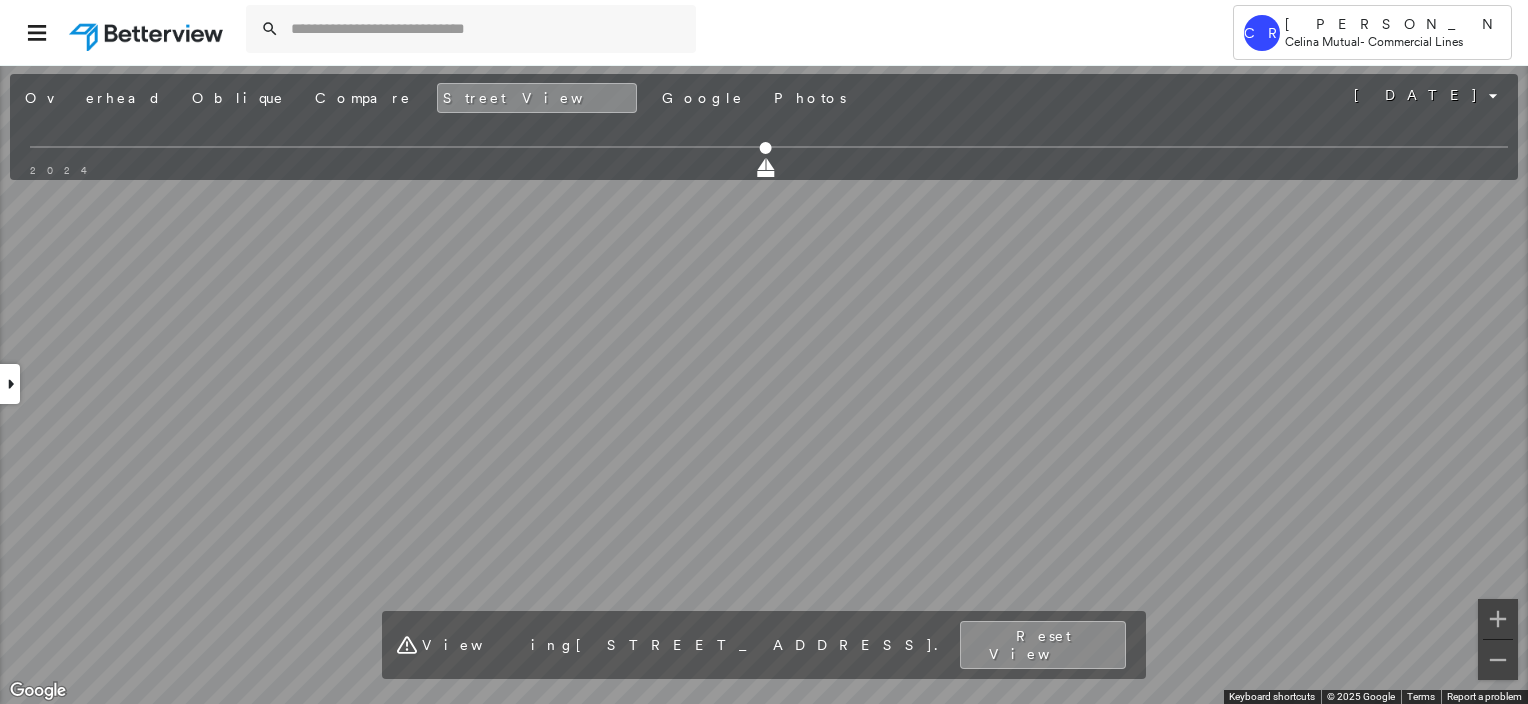 click on "Tower CR Casey Rammel Celina Mutual  -   Commercial Lines 201 E CENTER ST ,  BLANCHESTER, OH 45107 4847551-0 Assigned to:  Brenda Heitkamp Assigned to:  Brenda Heitkamp 4847551-0 Assigned to:  Brenda Heitkamp Open Comments Download PDF Report Summary Construction Occupancy Protection Exposure Determination Overhead Obliques Street View Roof Spotlight™ Index :  92 out of 100 0 100 25 50 75 1 Building Roof Scores 1 Buildings Policy Information :  4847551-0 Flags :  1 (1 cleared, 0 uncleared) Uncleared Flags (0) Cleared Flags  (1) There are no  uncleared  flags. Construction Roof Spotlights :  Overhang, Vent, Pipe Property Features Roof Size & Shape :  1 building  - Gable | EPDM Occupancy Place Detail Google - Places National Registry of Historic Places TripAdvisor - Nearest Locations Smarty Streets - Surrounding Properties Protection US Fire Administration: Nearest Fire Stations Exposure Additional Perils FEMA Risk Index Determination Flags :  1 (1 cleared, 0 uncleared) Uncleared Flags (0) Cleared Flags  (1)" at bounding box center (764, 352) 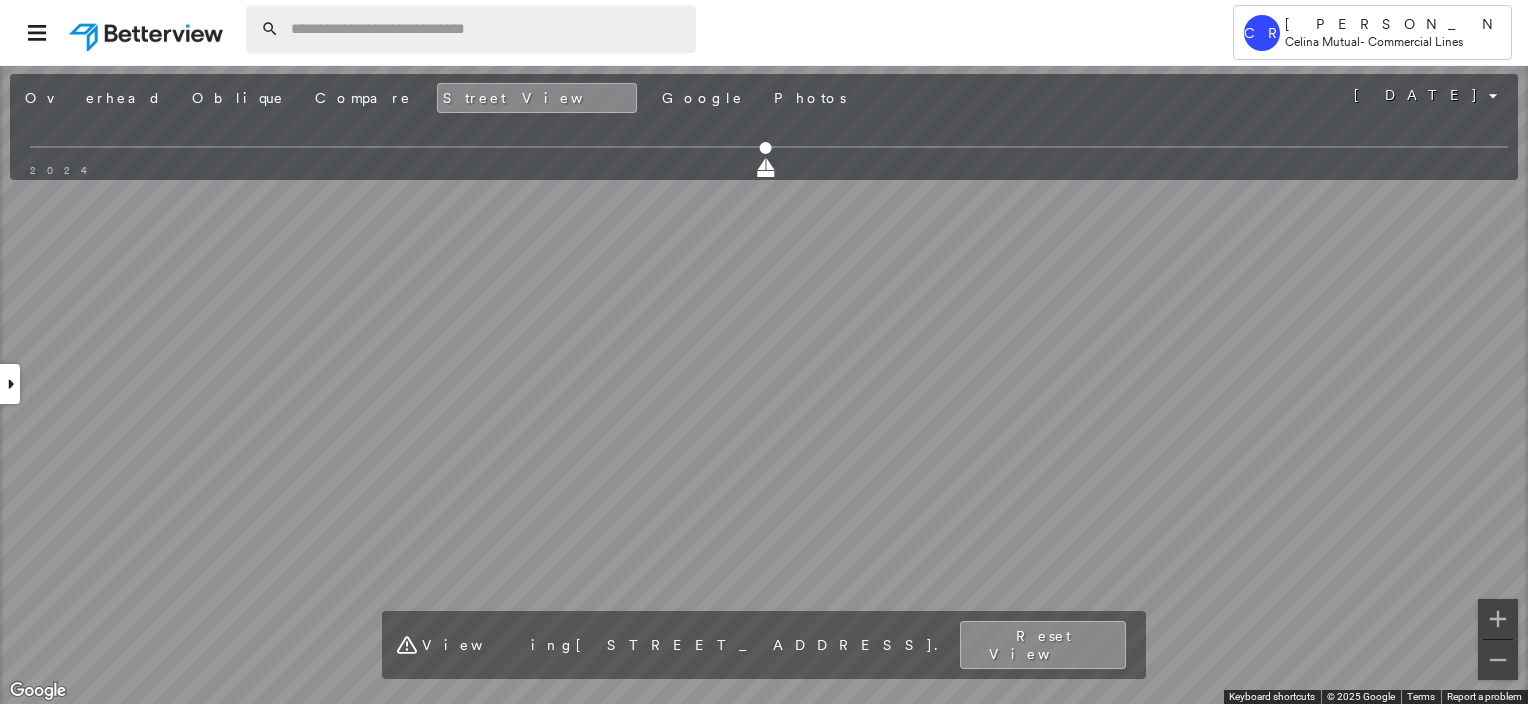 click at bounding box center (487, 29) 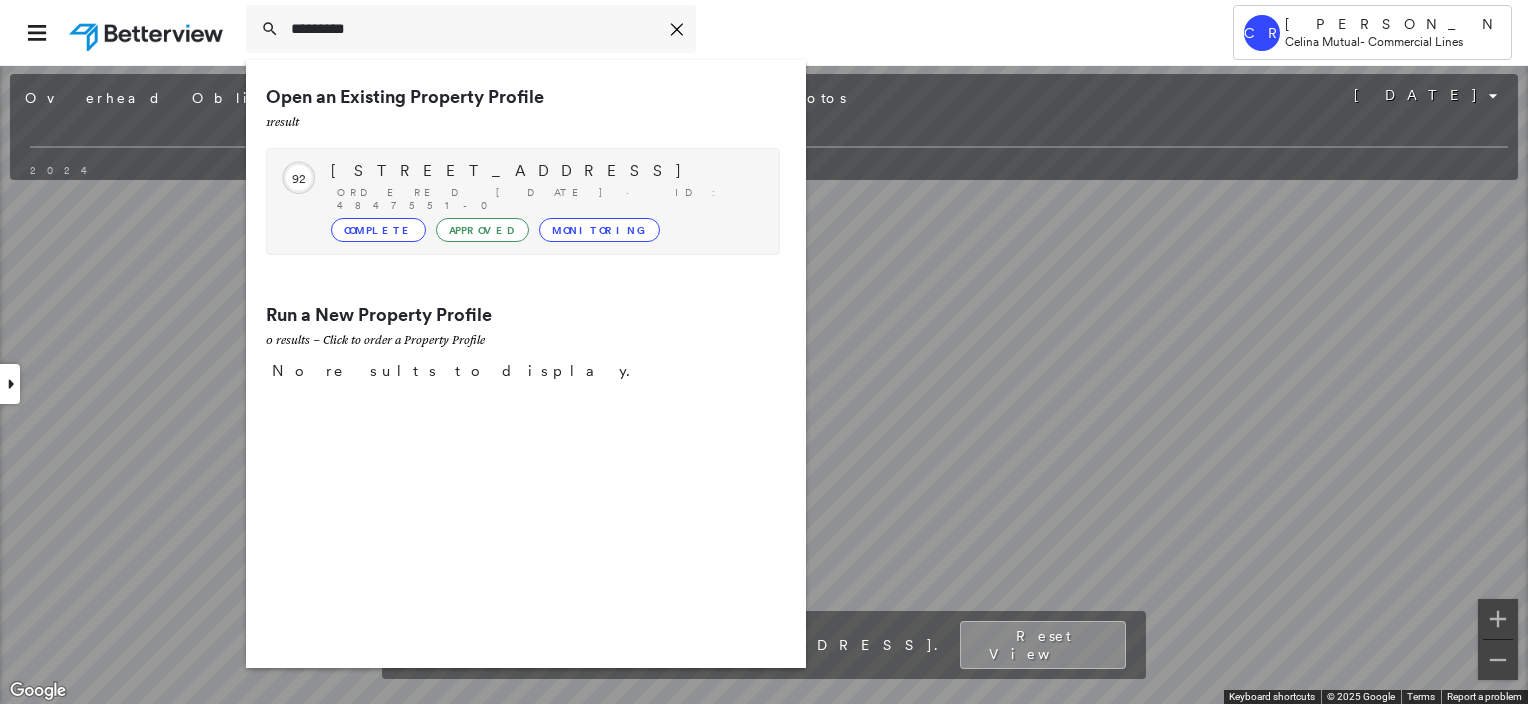 type on "*********" 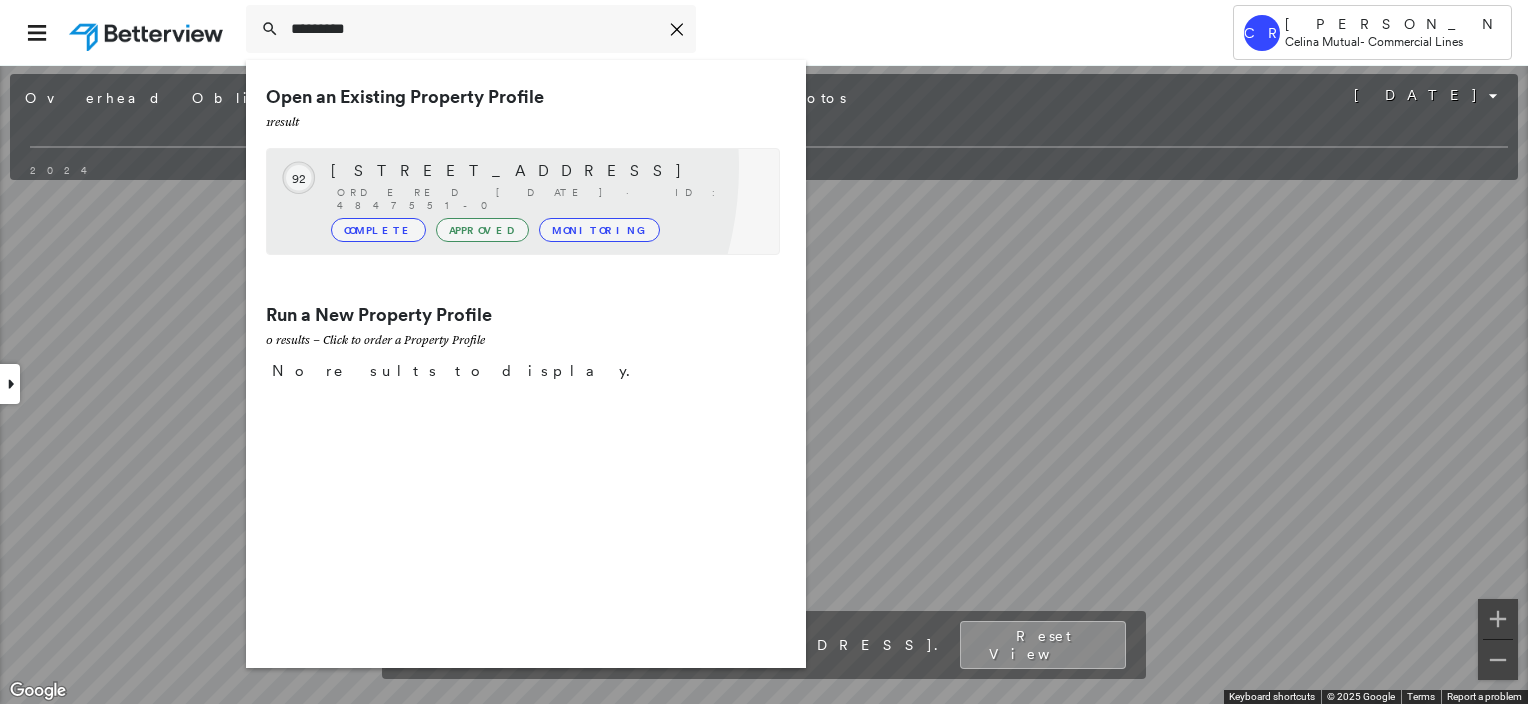 click on "201 E CENTER ST, BLANCHESTER, OH 45107" at bounding box center (545, 171) 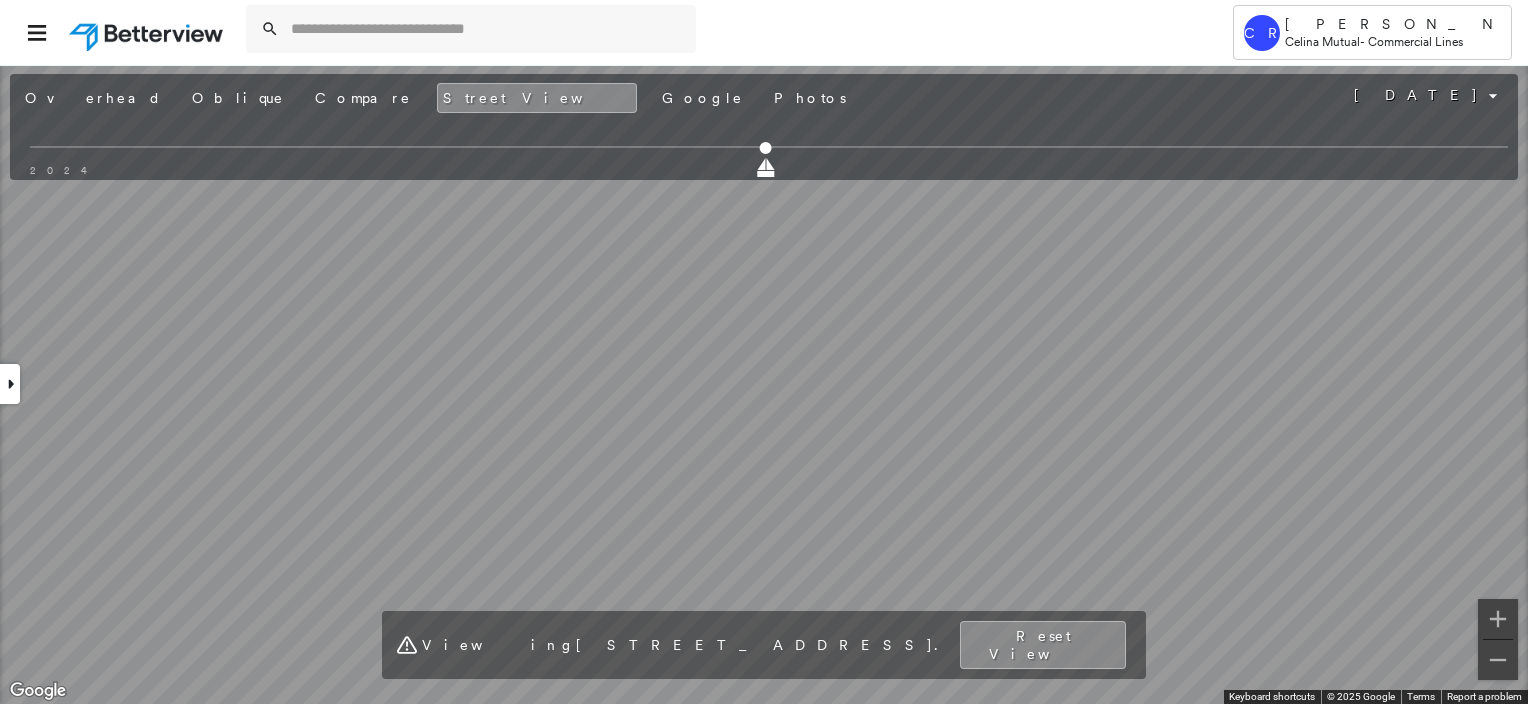 click at bounding box center (10, 384) 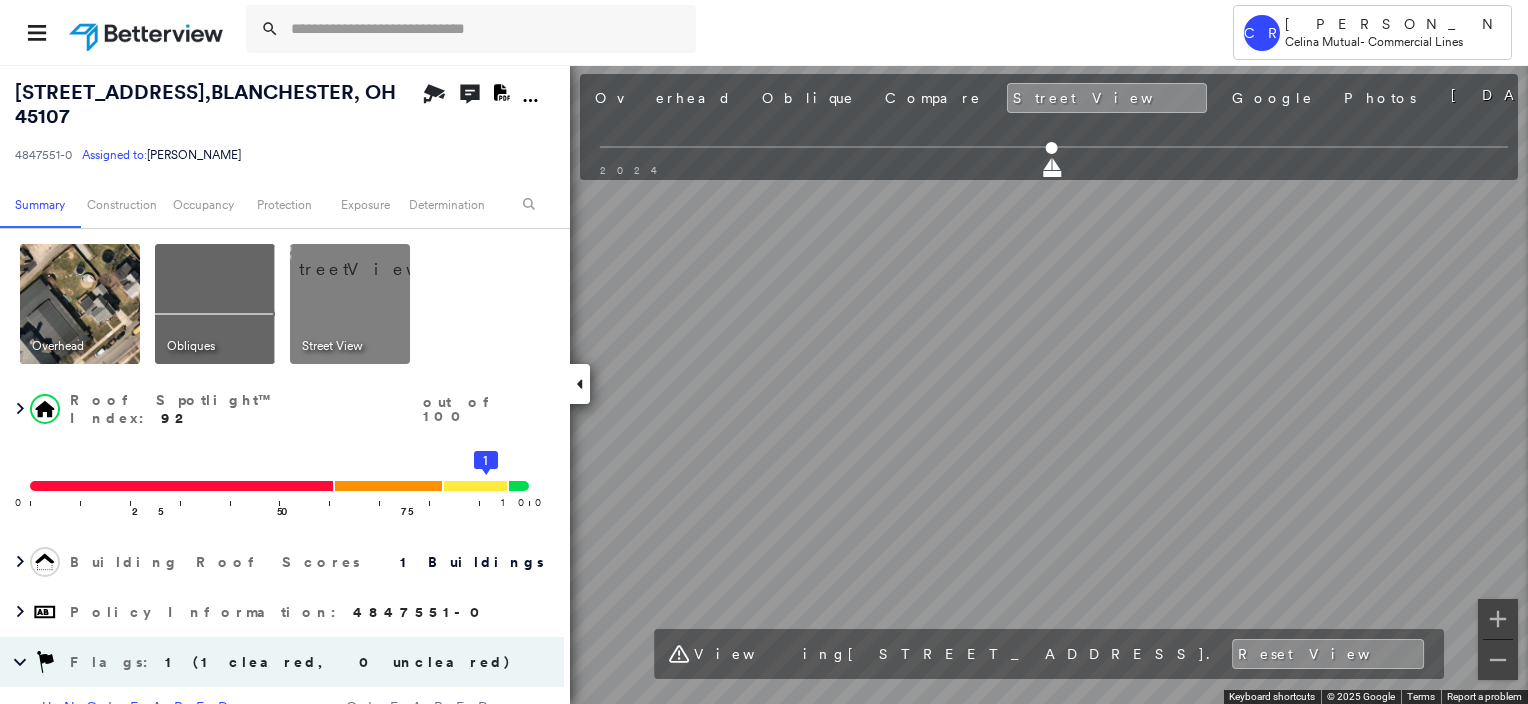 click at bounding box center [80, 304] 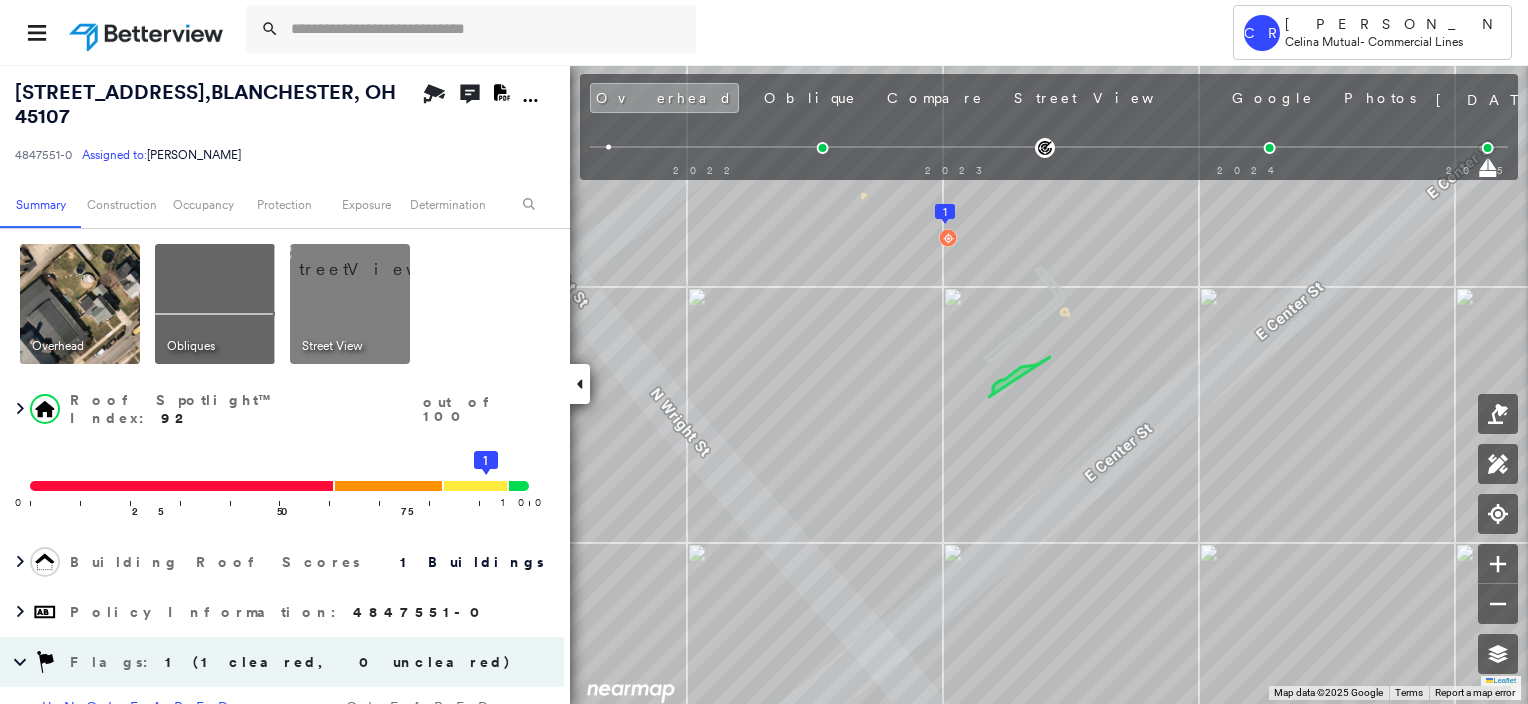 click at bounding box center (374, 259) 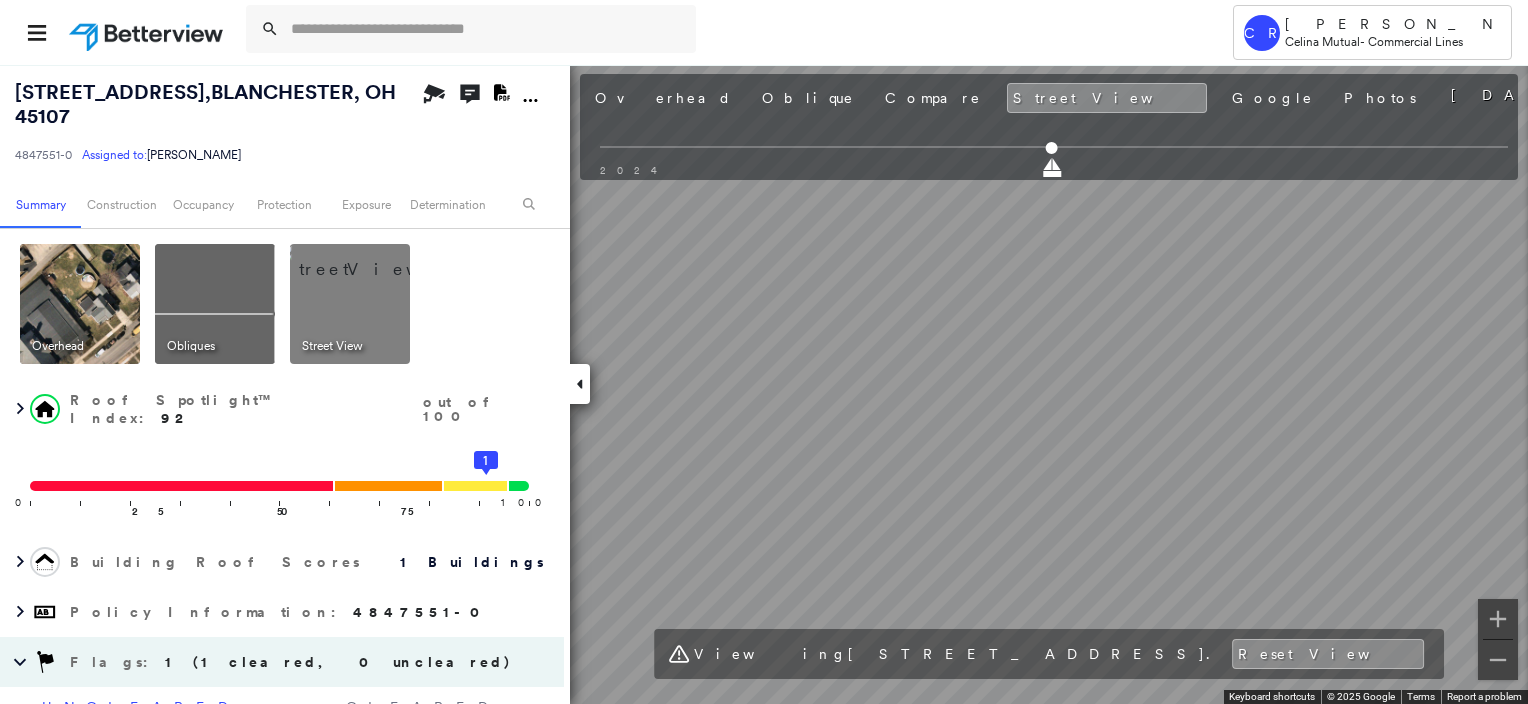 click 